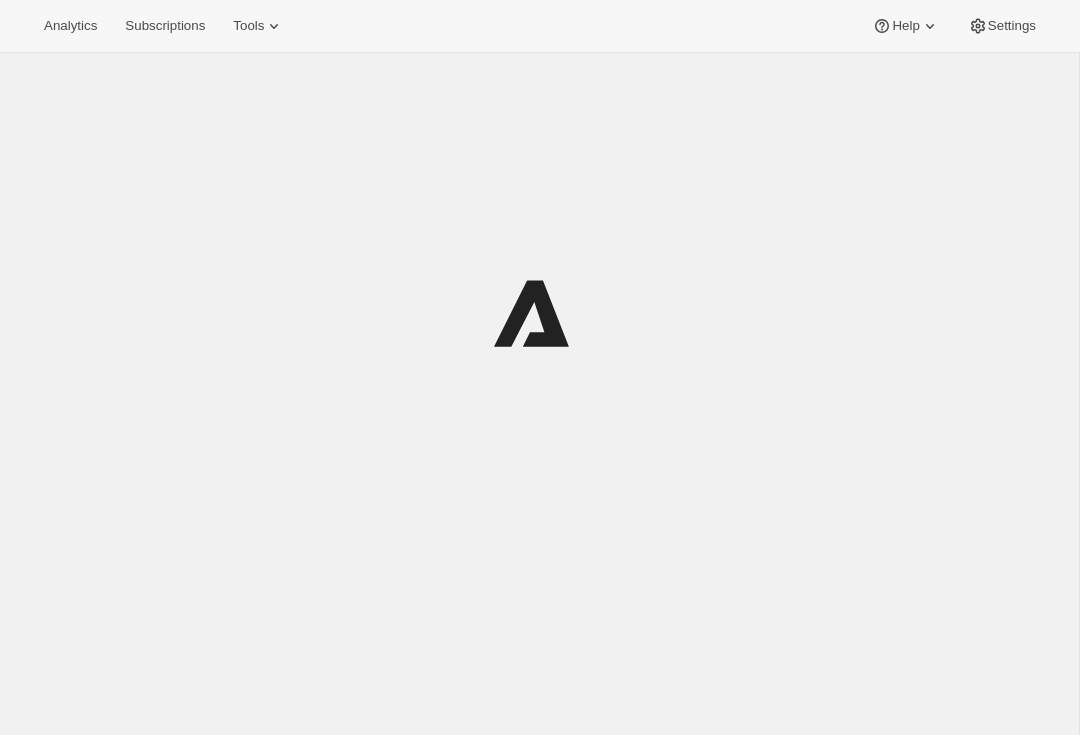 scroll, scrollTop: 0, scrollLeft: 0, axis: both 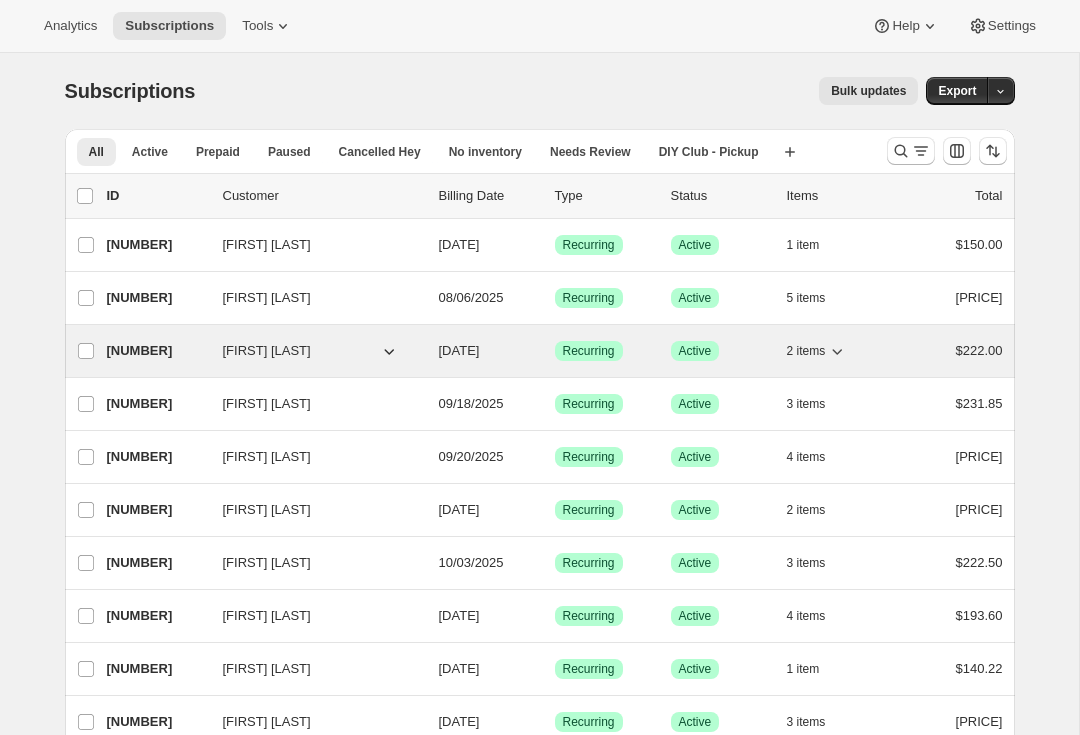 click on "[PHONE]" at bounding box center [157, 351] 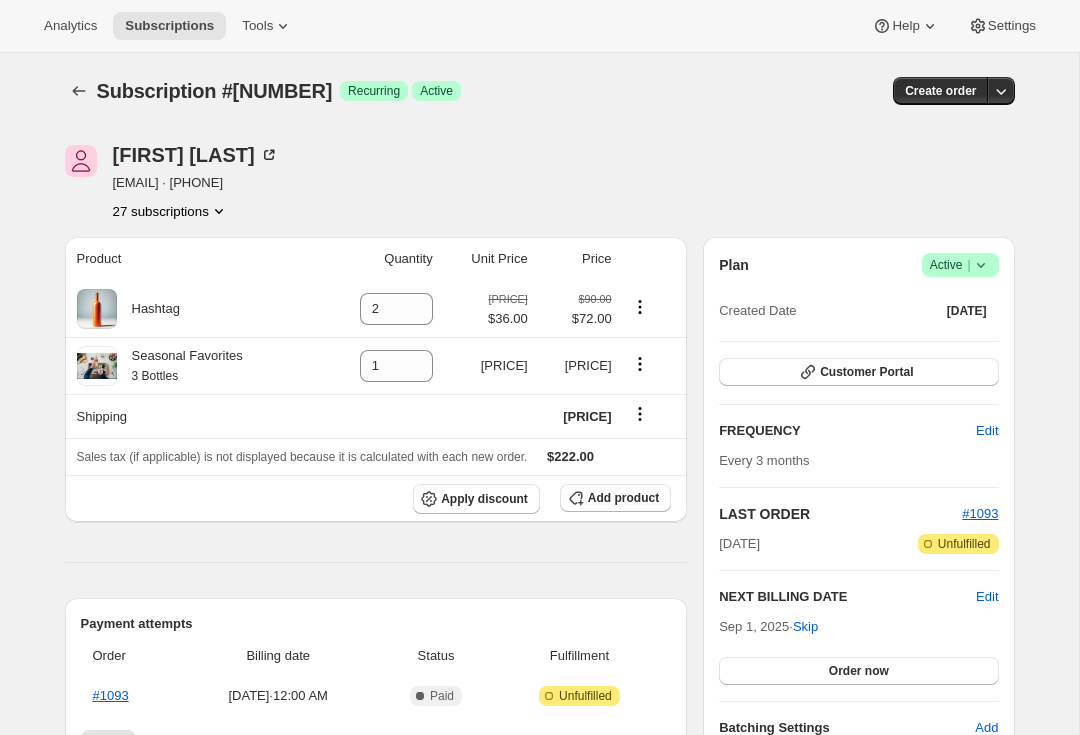 click 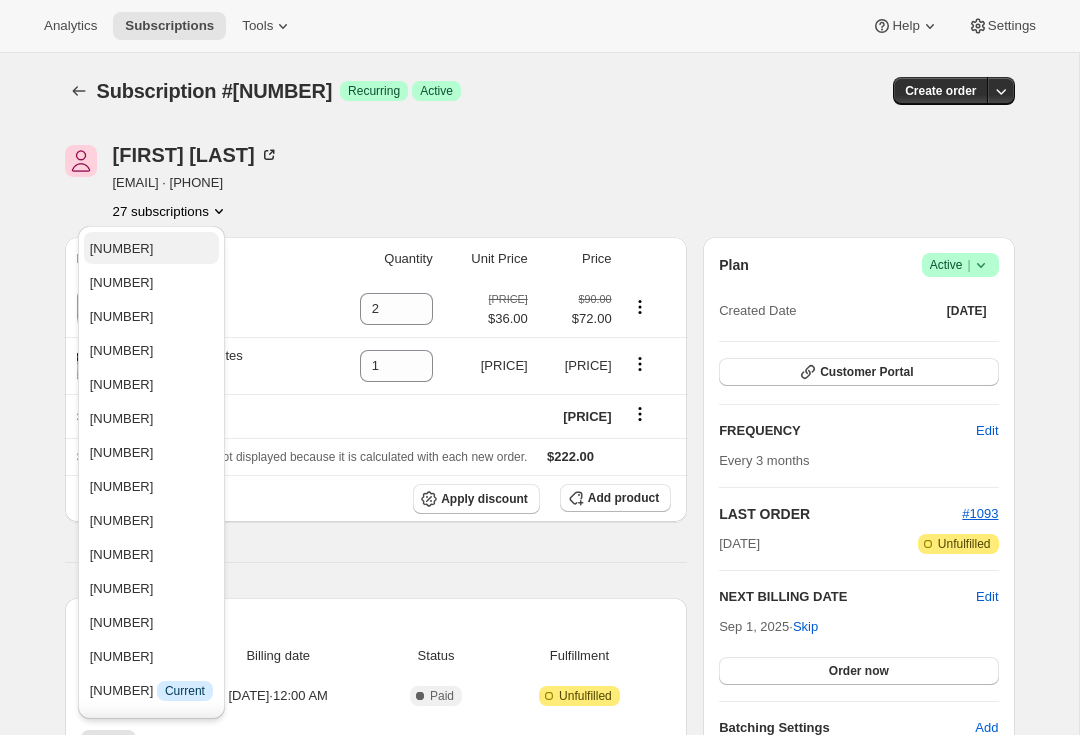 click on "[PHONE]" at bounding box center (151, 249) 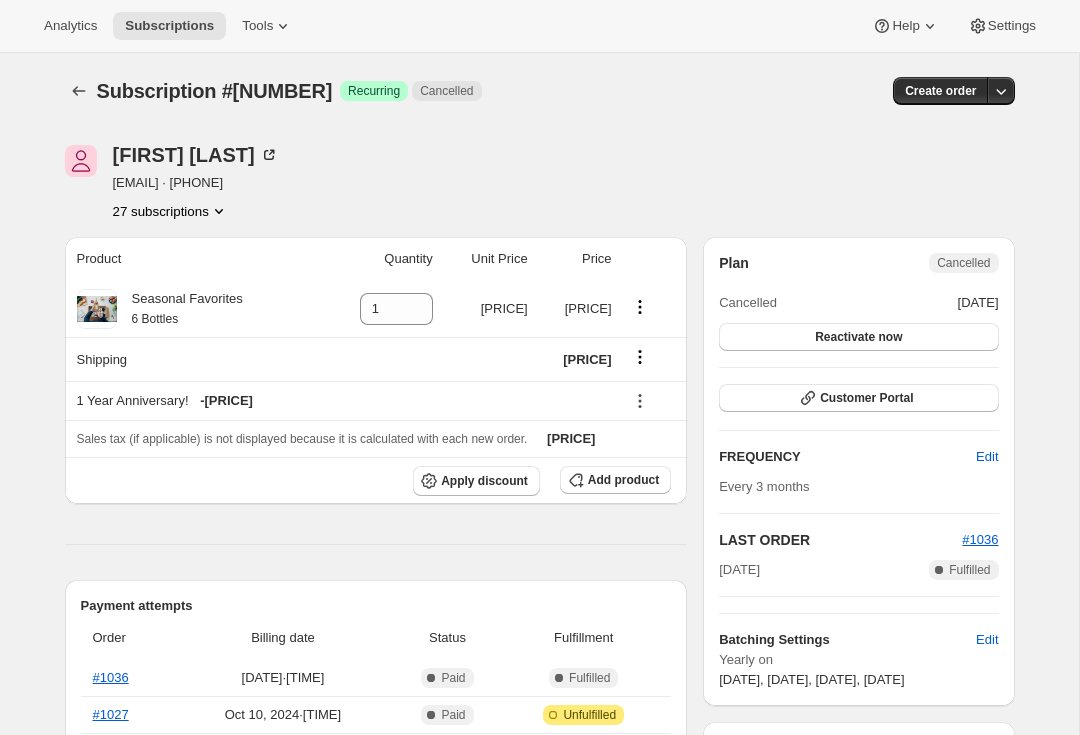 click 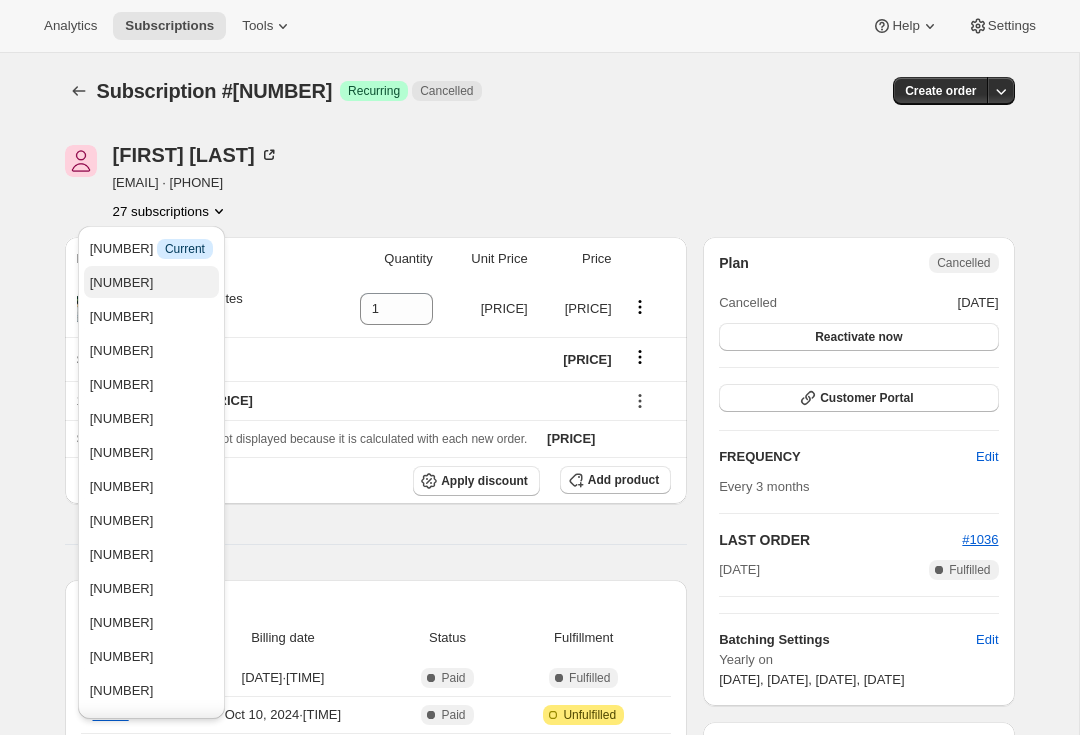 click on "[PHONE]" at bounding box center [151, 283] 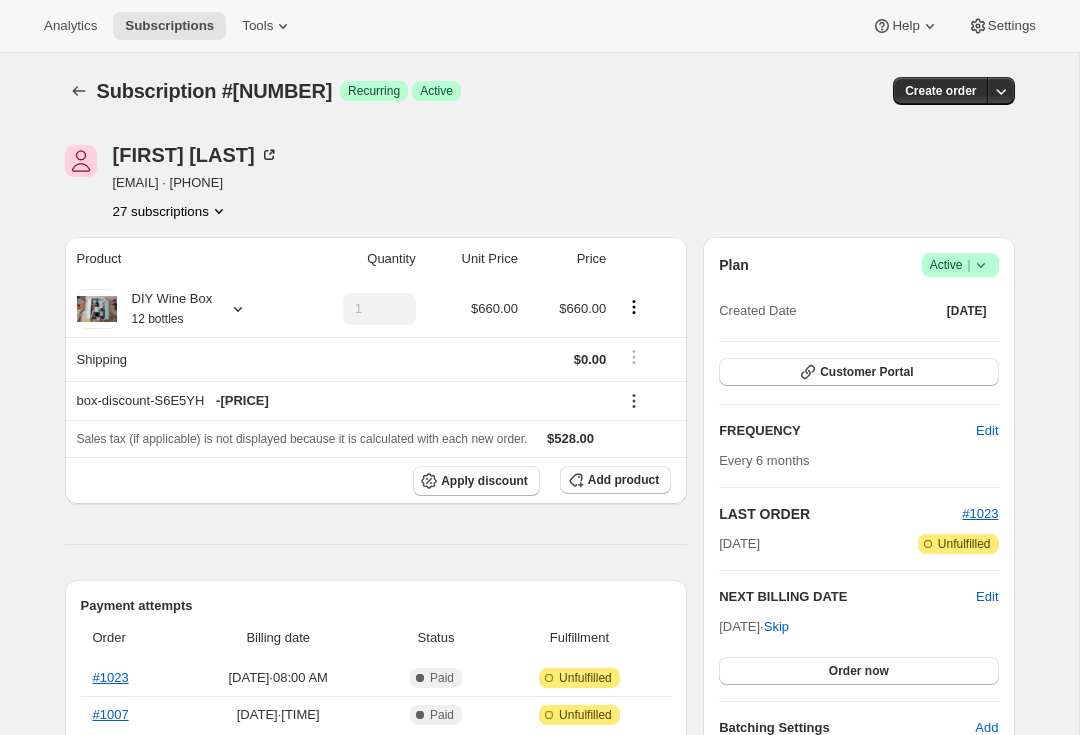 click 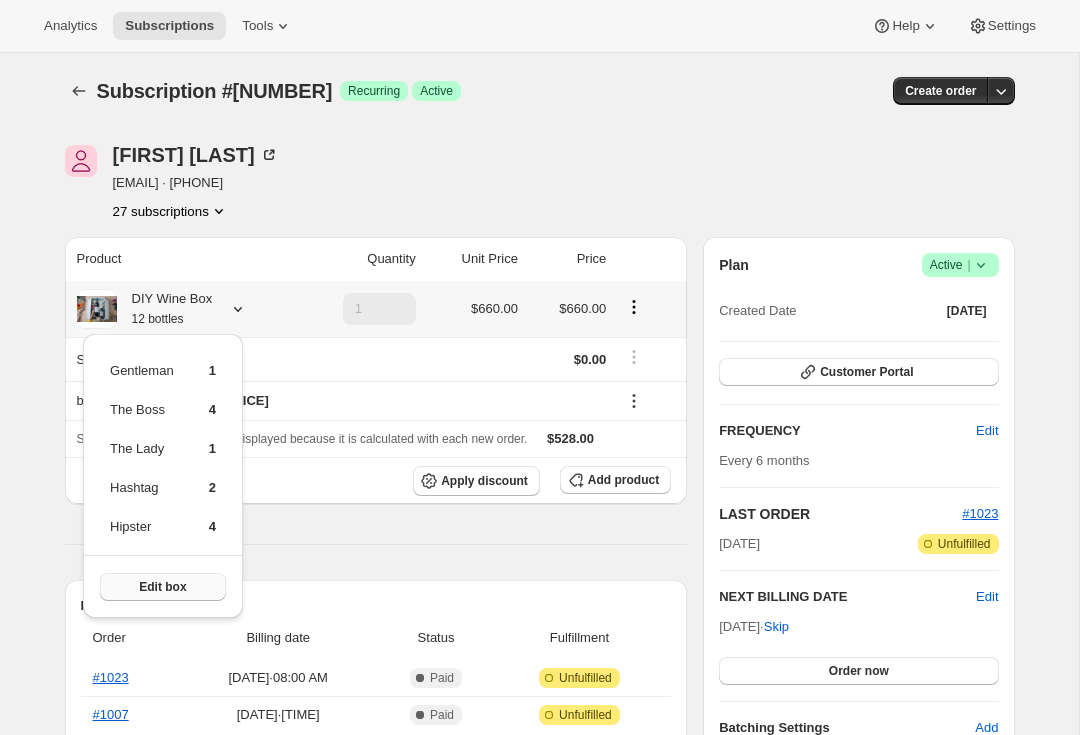 click on "Edit box" at bounding box center [163, 587] 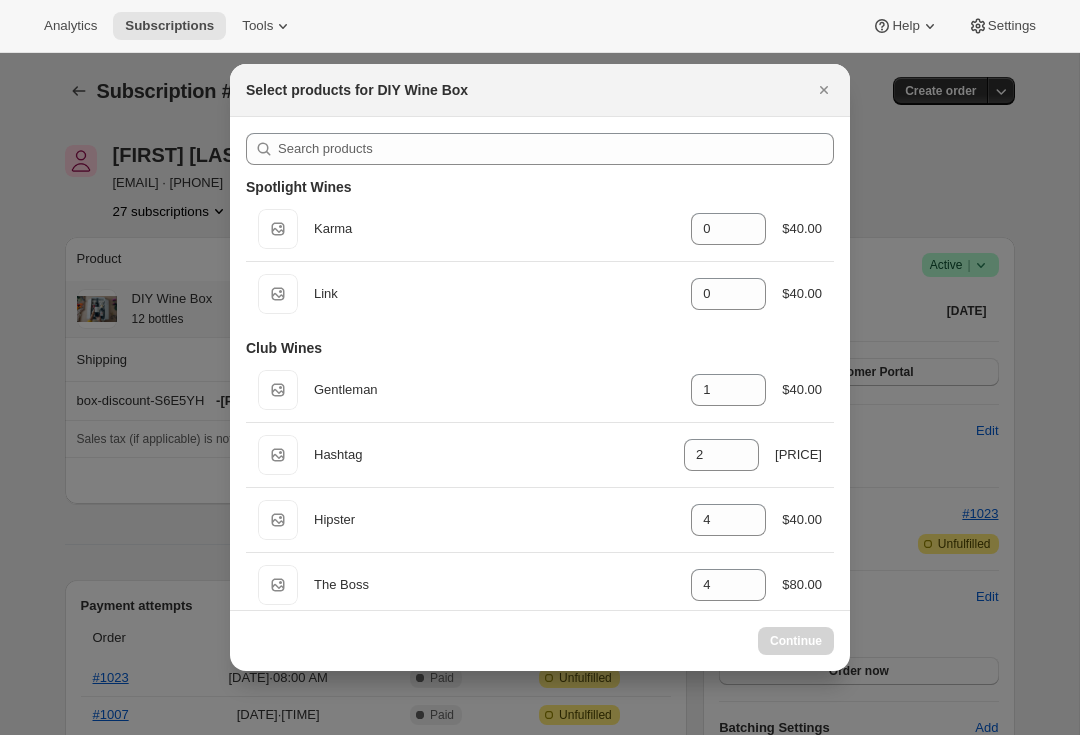 select on "gid://shopify/ProductVariant/41085701816356" 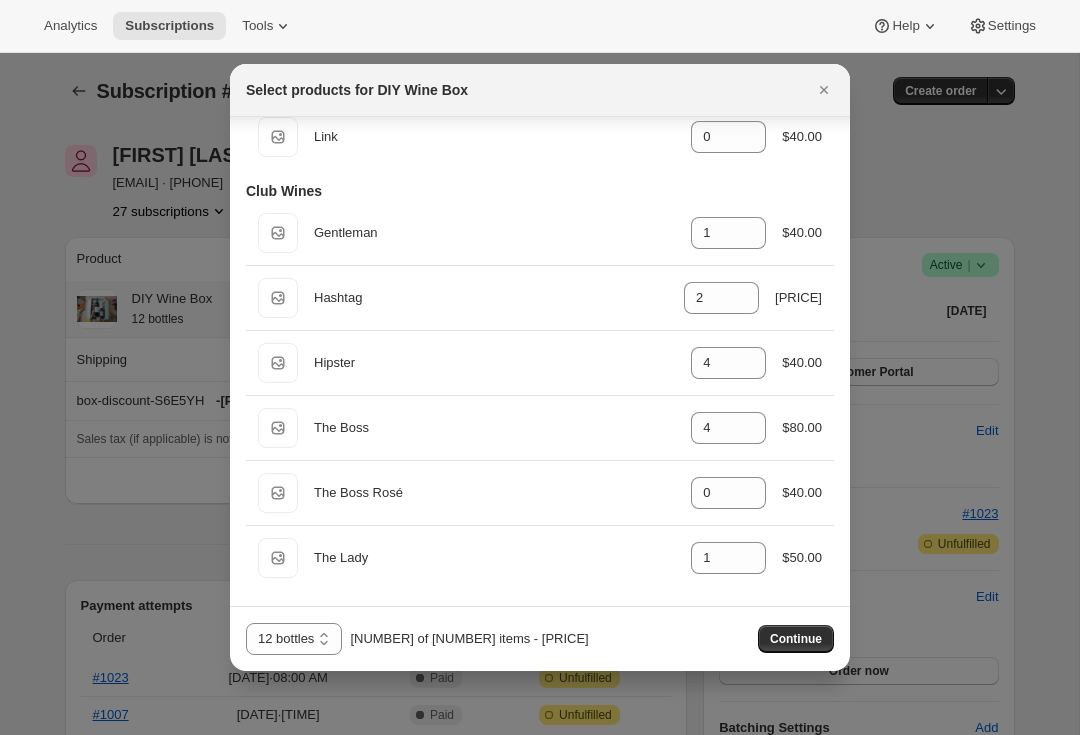 scroll, scrollTop: 157, scrollLeft: 0, axis: vertical 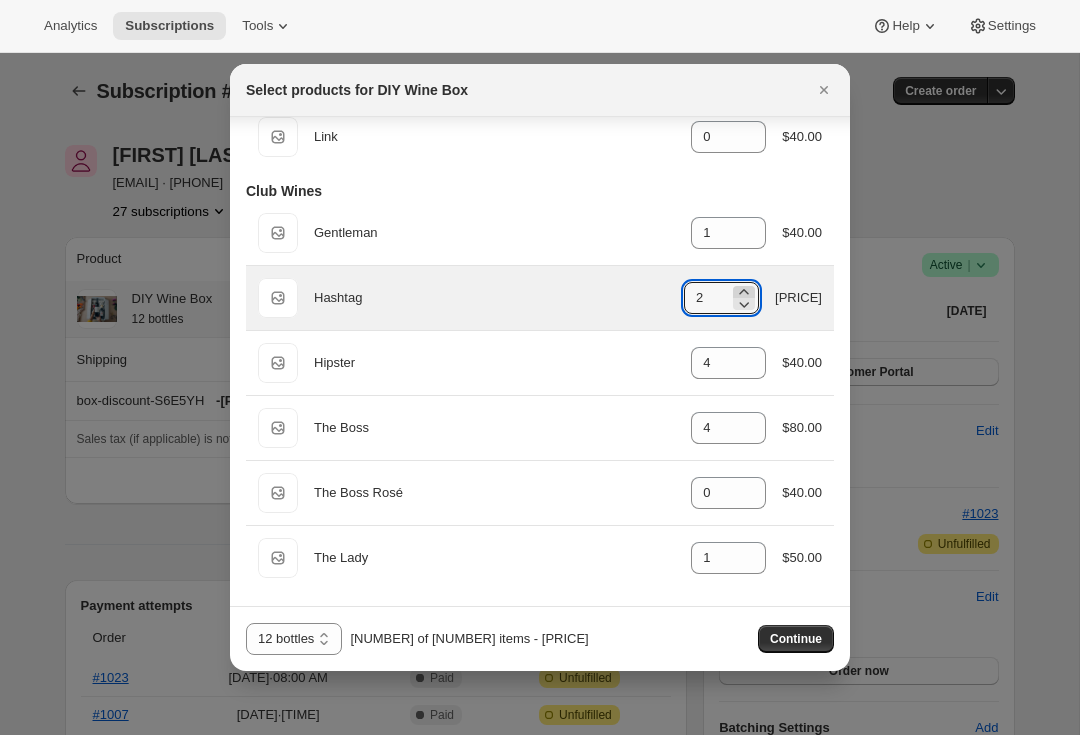 click 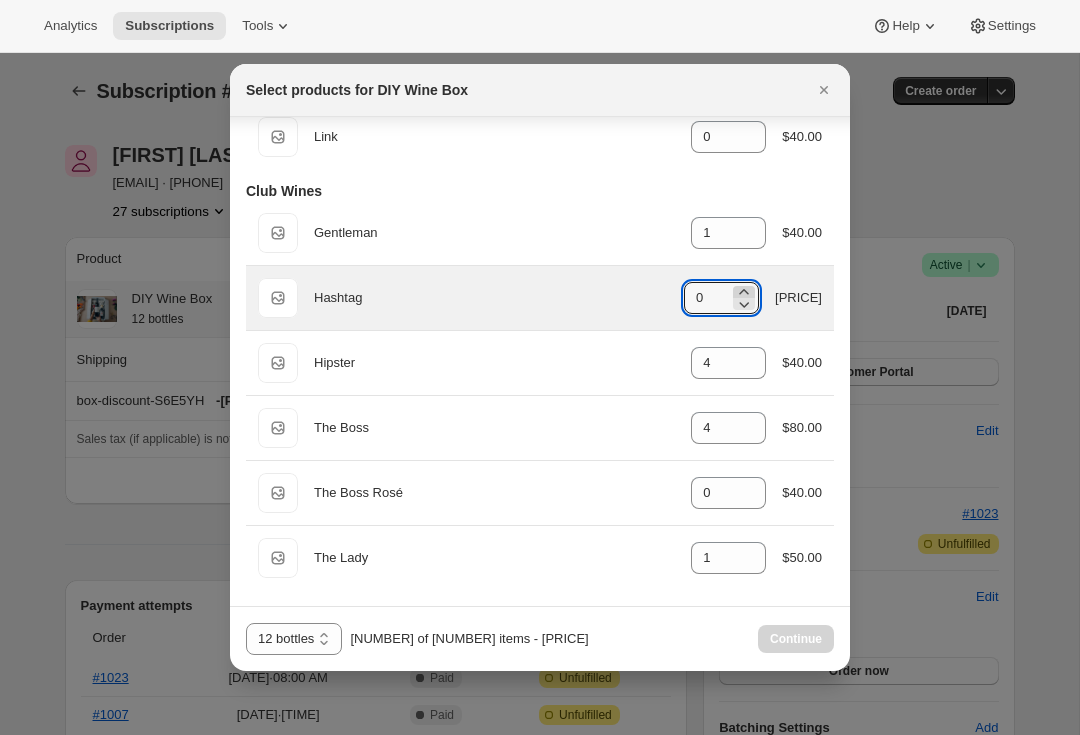 type on "0" 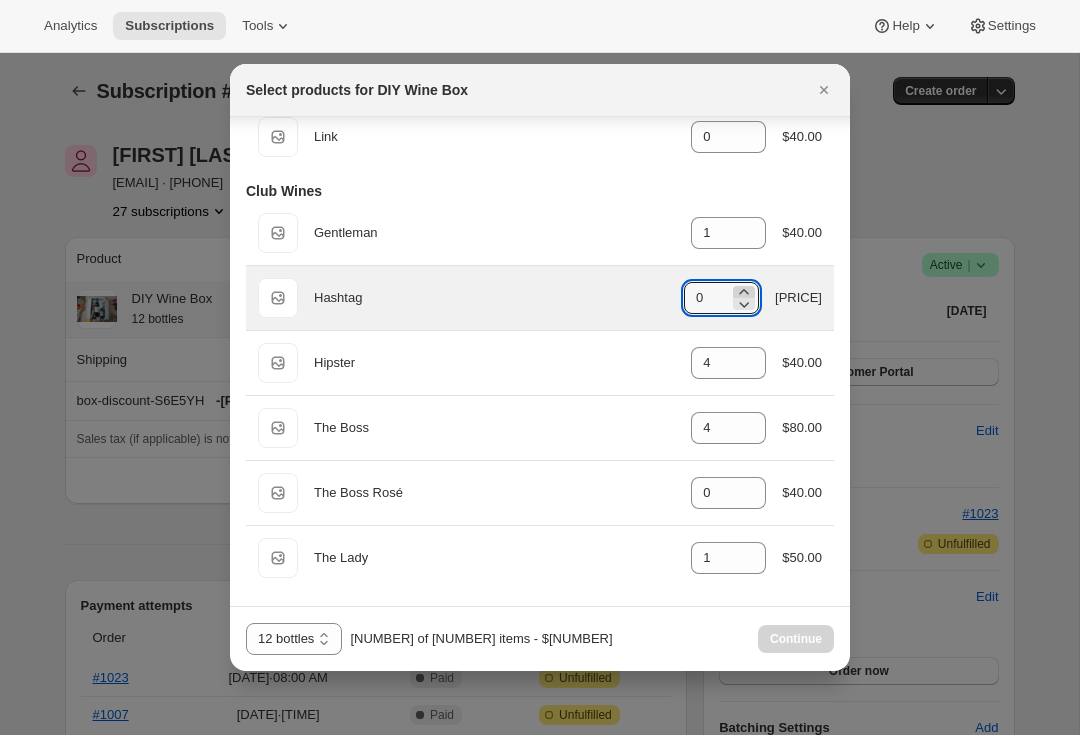scroll, scrollTop: 157, scrollLeft: 0, axis: vertical 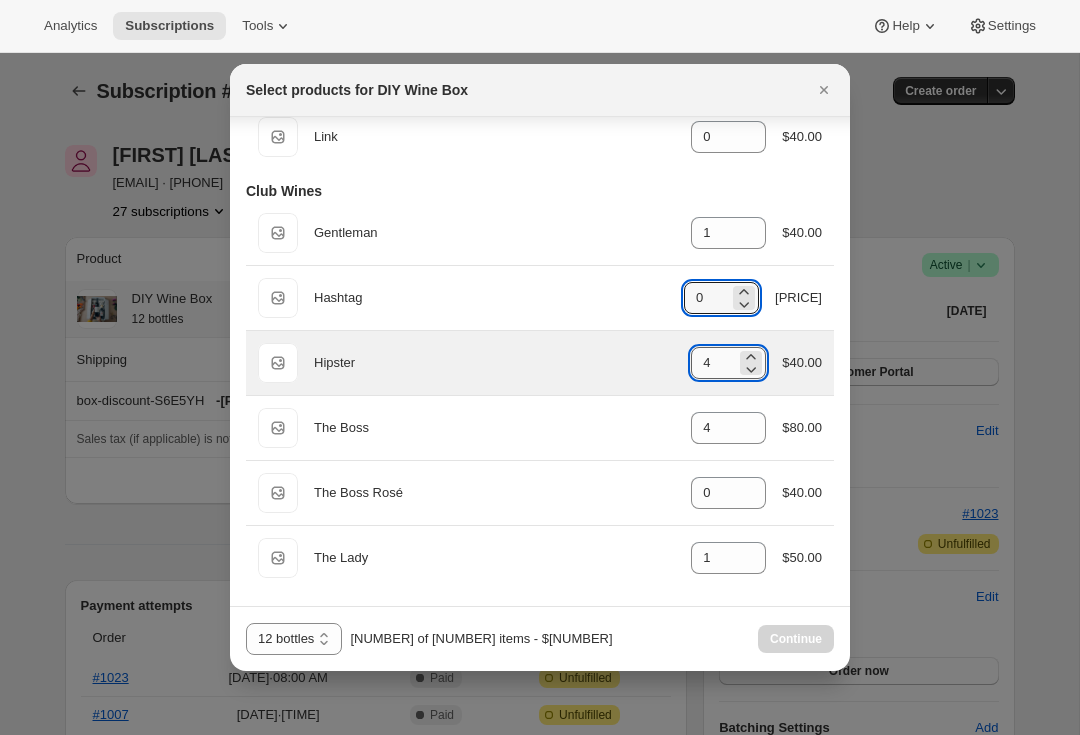 click on "4" at bounding box center [713, 363] 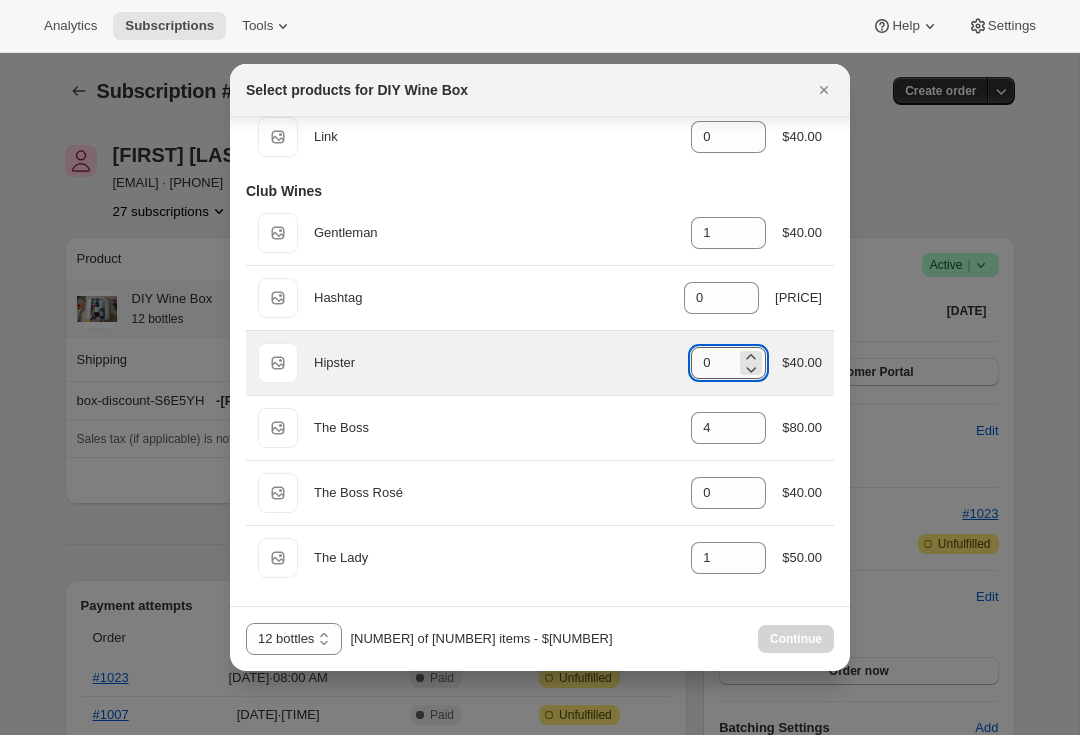 type on "0" 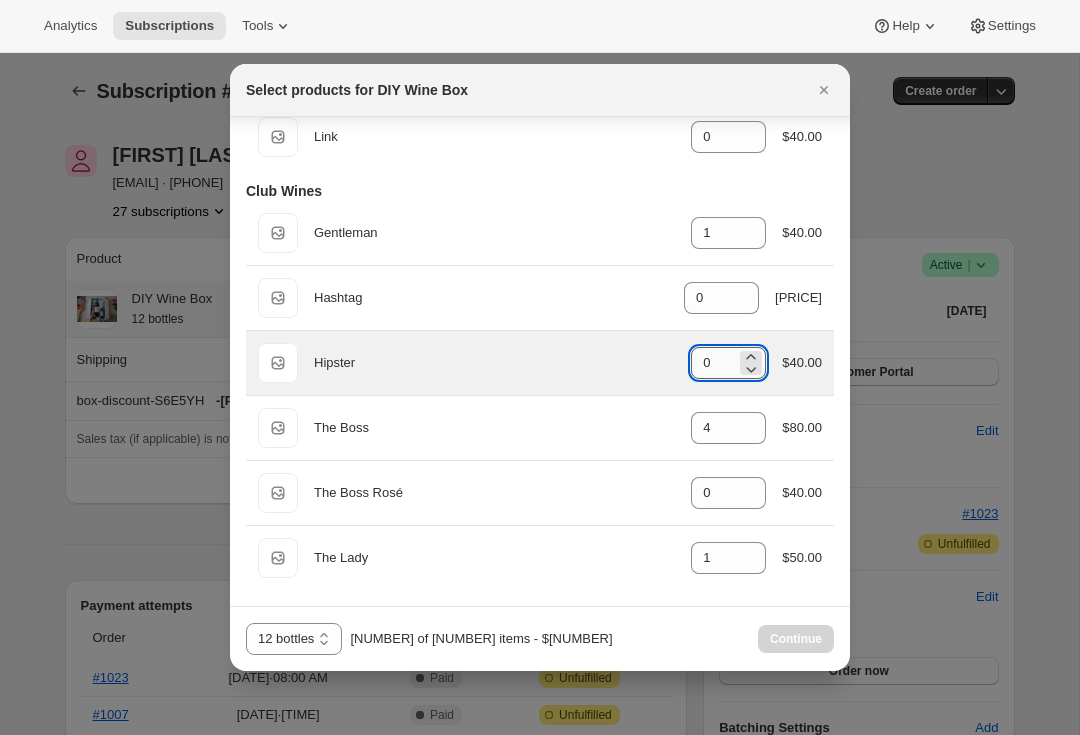 scroll, scrollTop: 157, scrollLeft: 0, axis: vertical 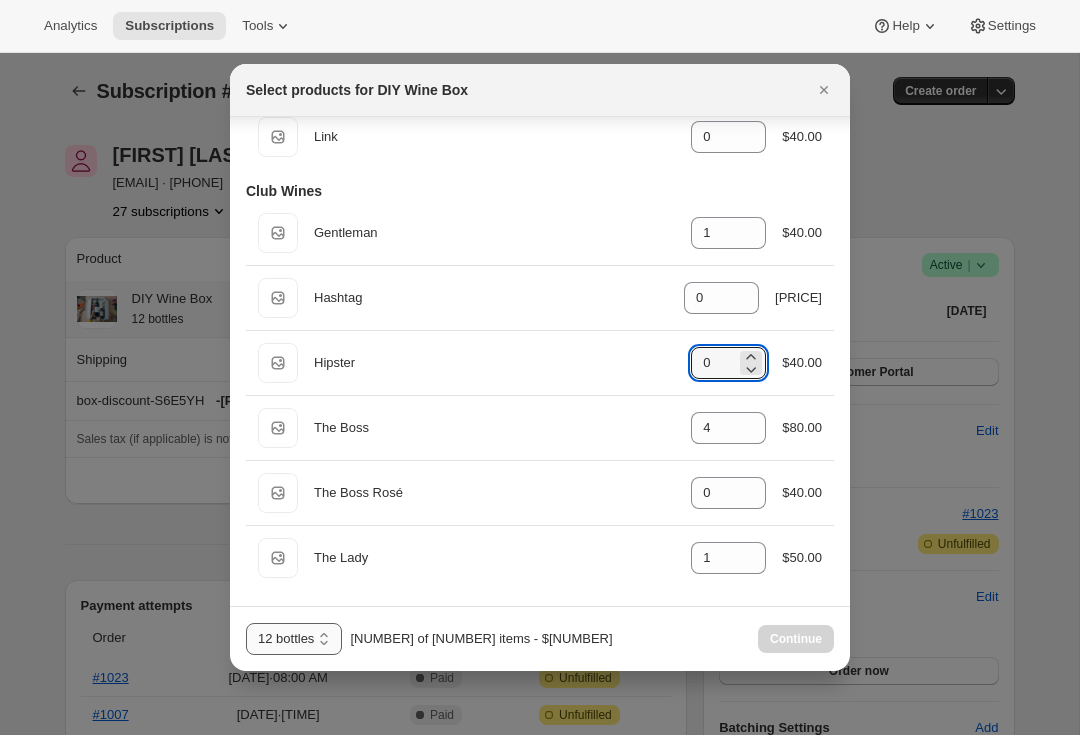 click on "3 bottles 6 bottles 12 bottles 12 bottles - Red Preference" at bounding box center (294, 639) 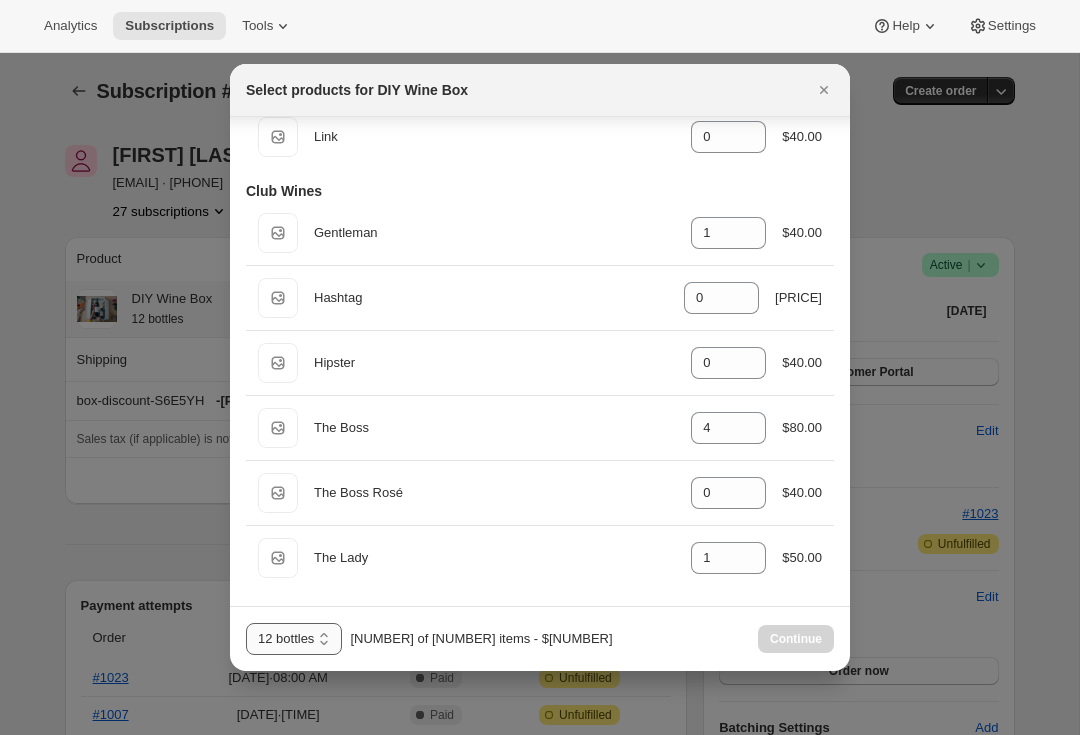 select on "gid://shopify/ProductVariant/41085701750820" 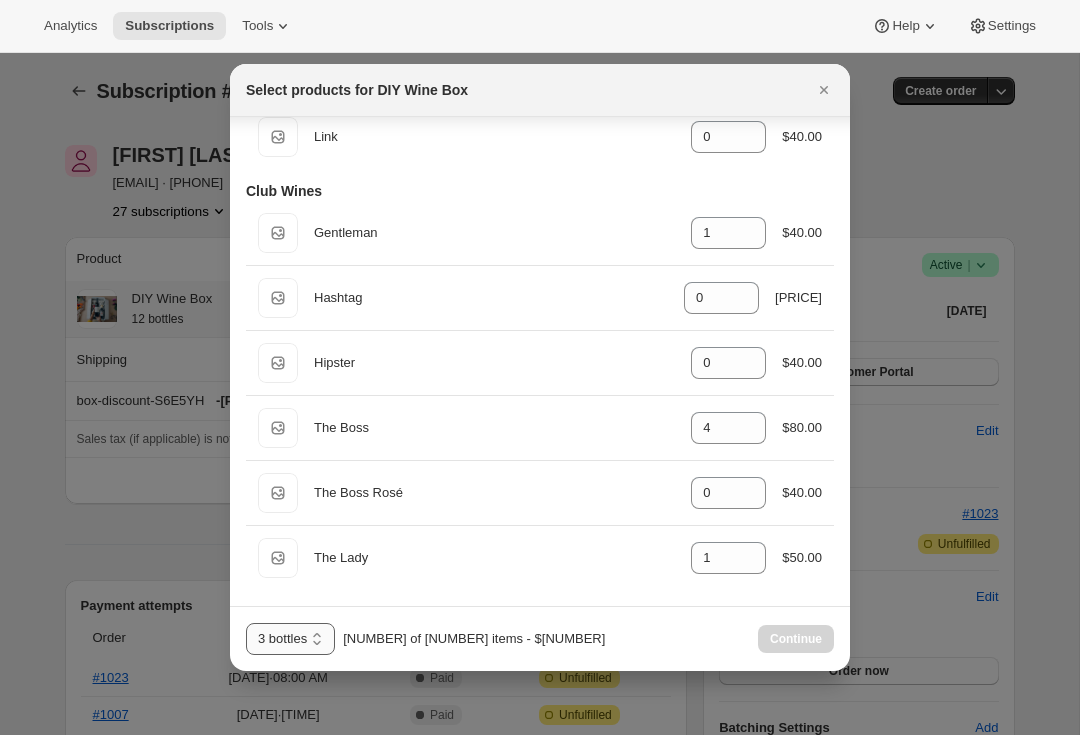 scroll, scrollTop: 157, scrollLeft: 0, axis: vertical 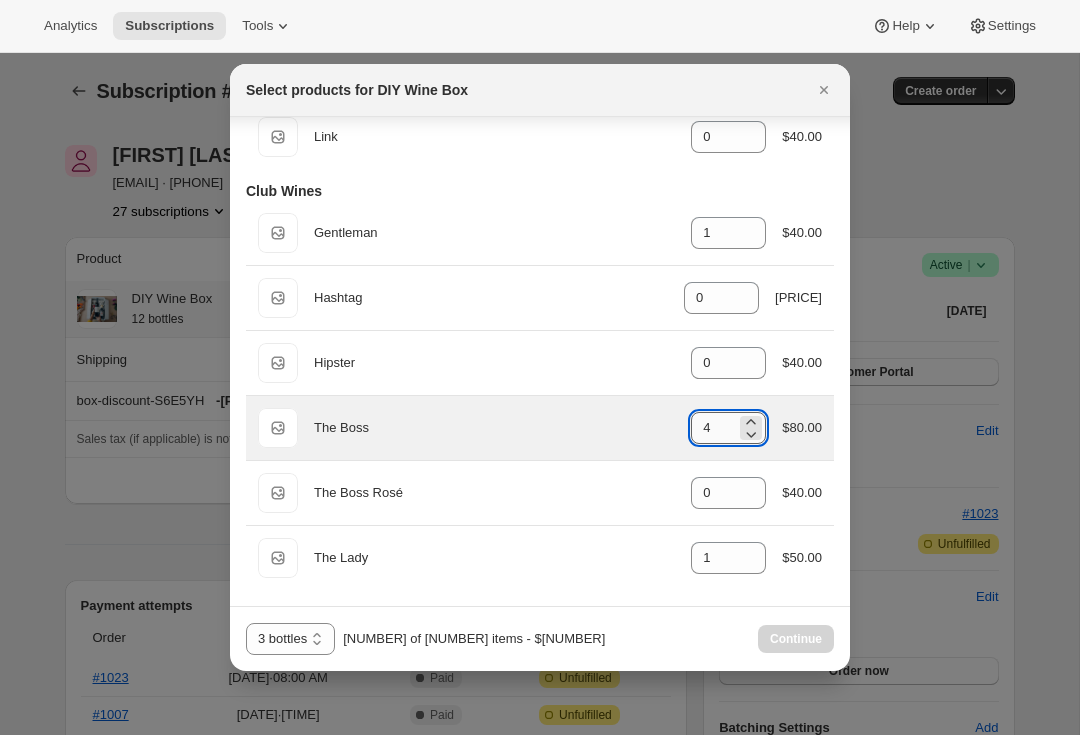 click on "4" at bounding box center [713, 428] 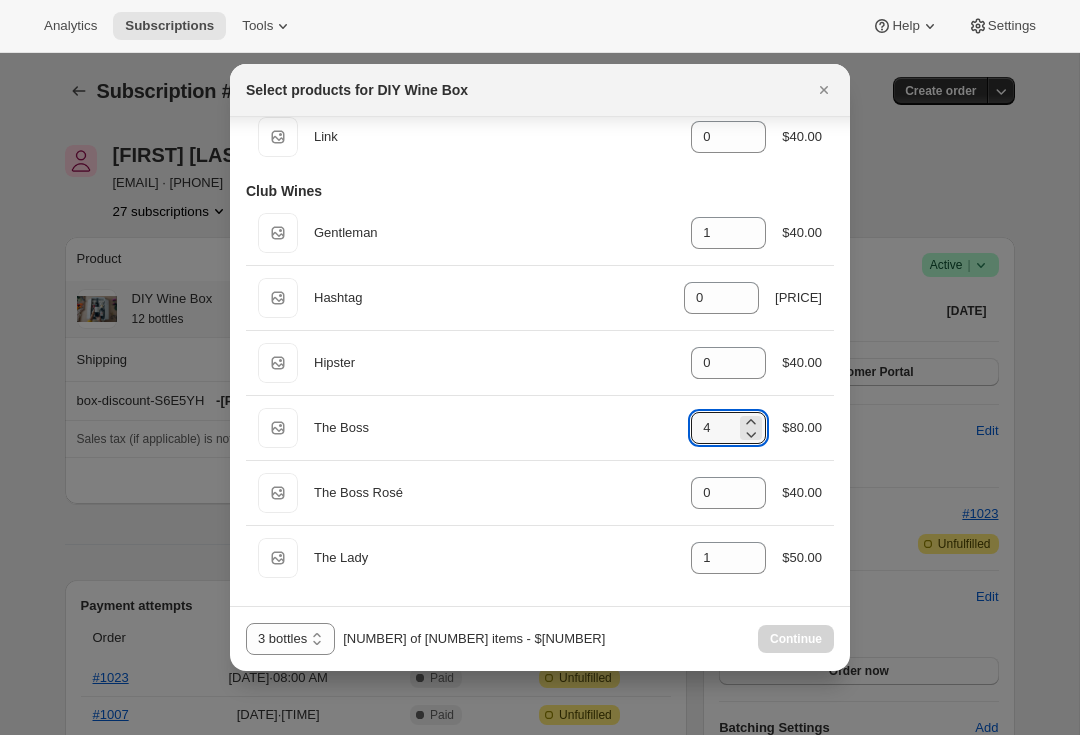 click at bounding box center (540, 367) 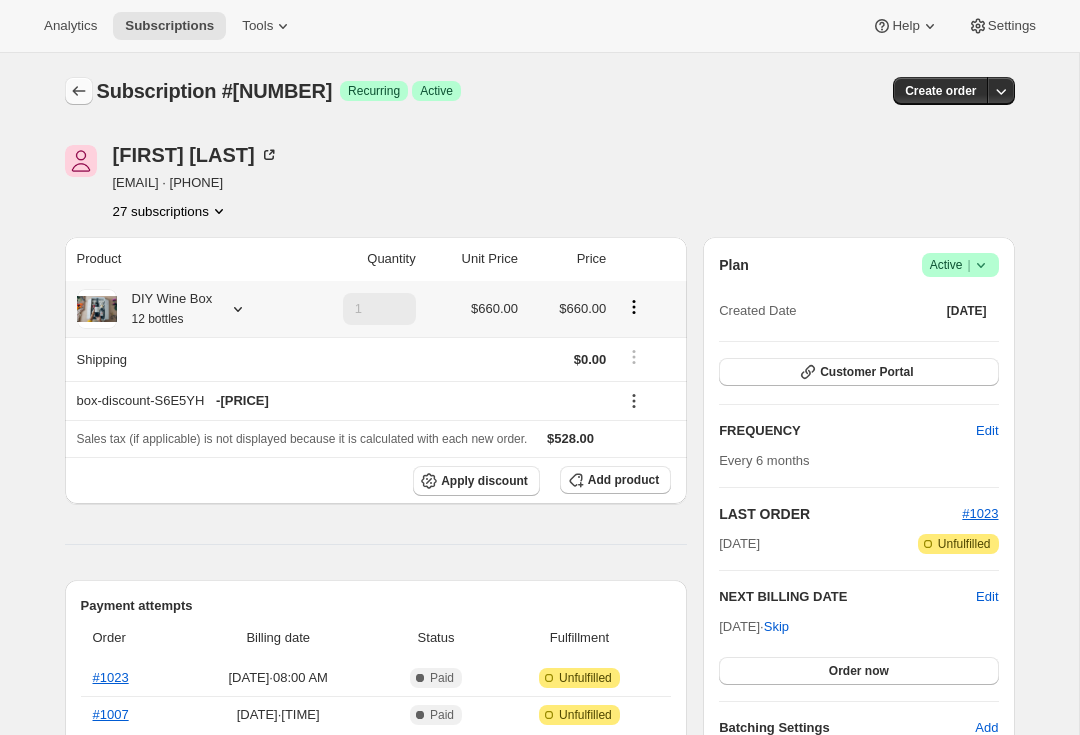 click 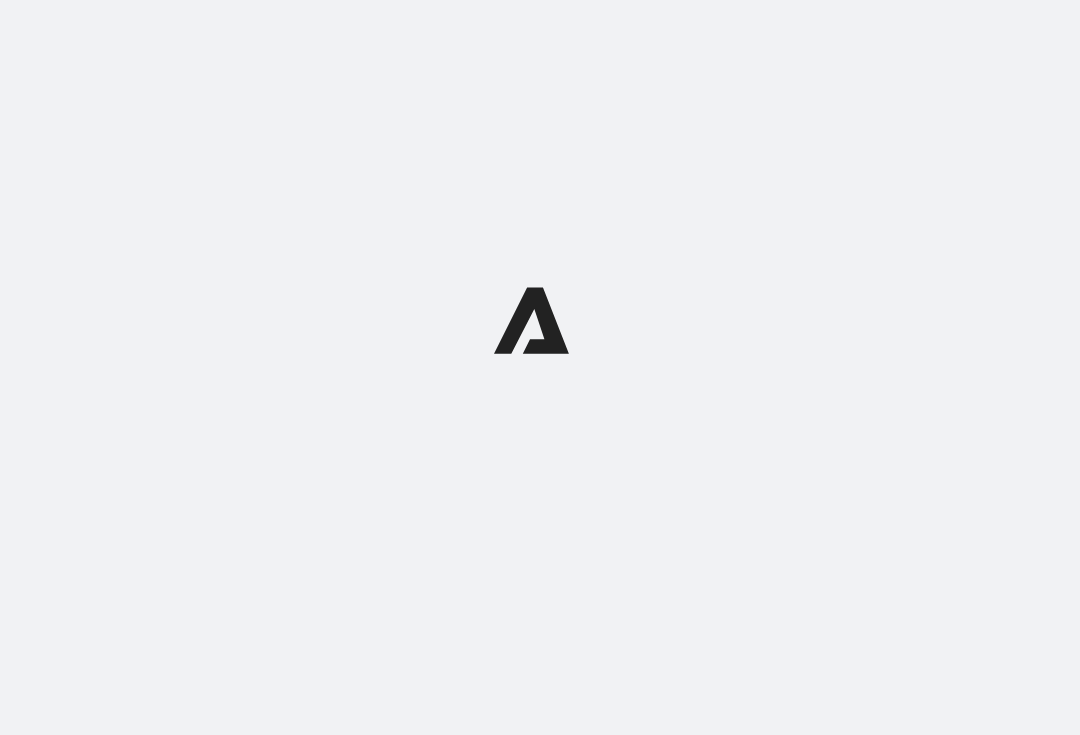 scroll, scrollTop: 0, scrollLeft: 0, axis: both 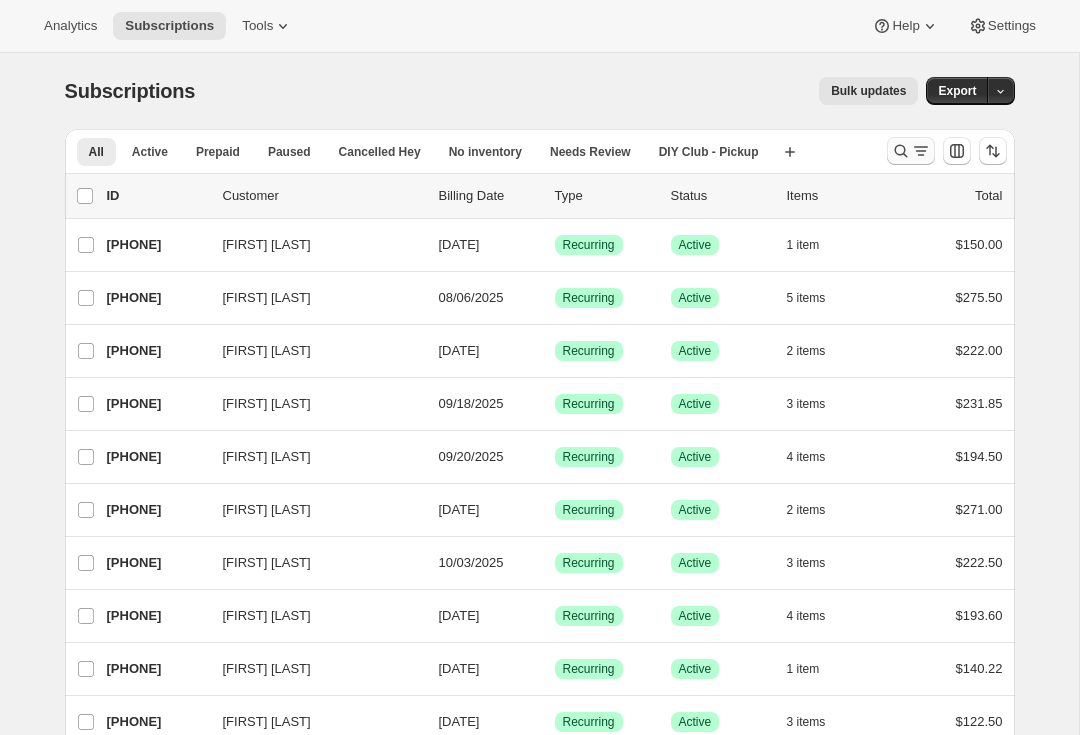 click 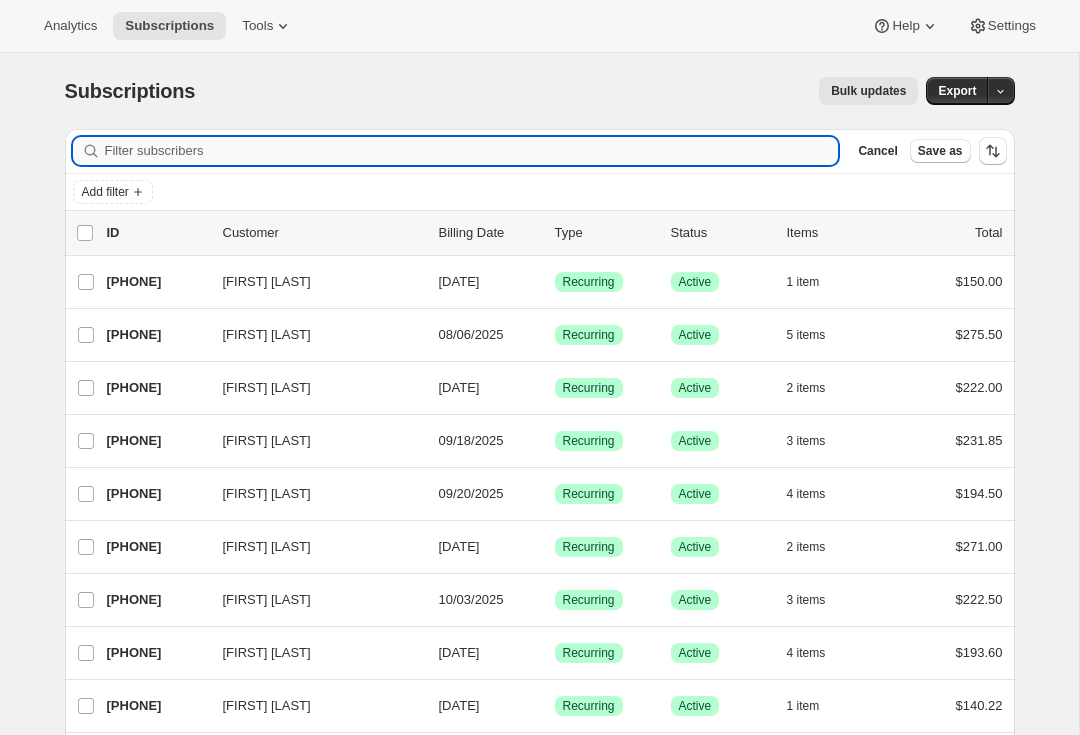 click on "Filter subscribers" at bounding box center (472, 151) 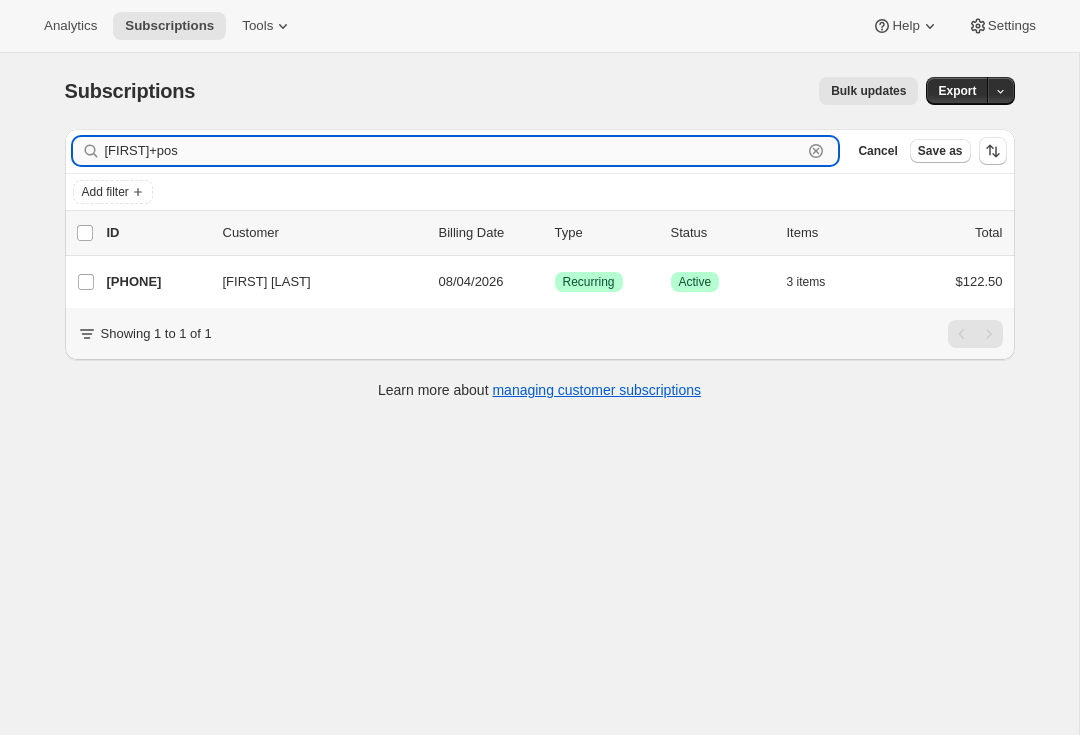 type on "[FIRST]+pos" 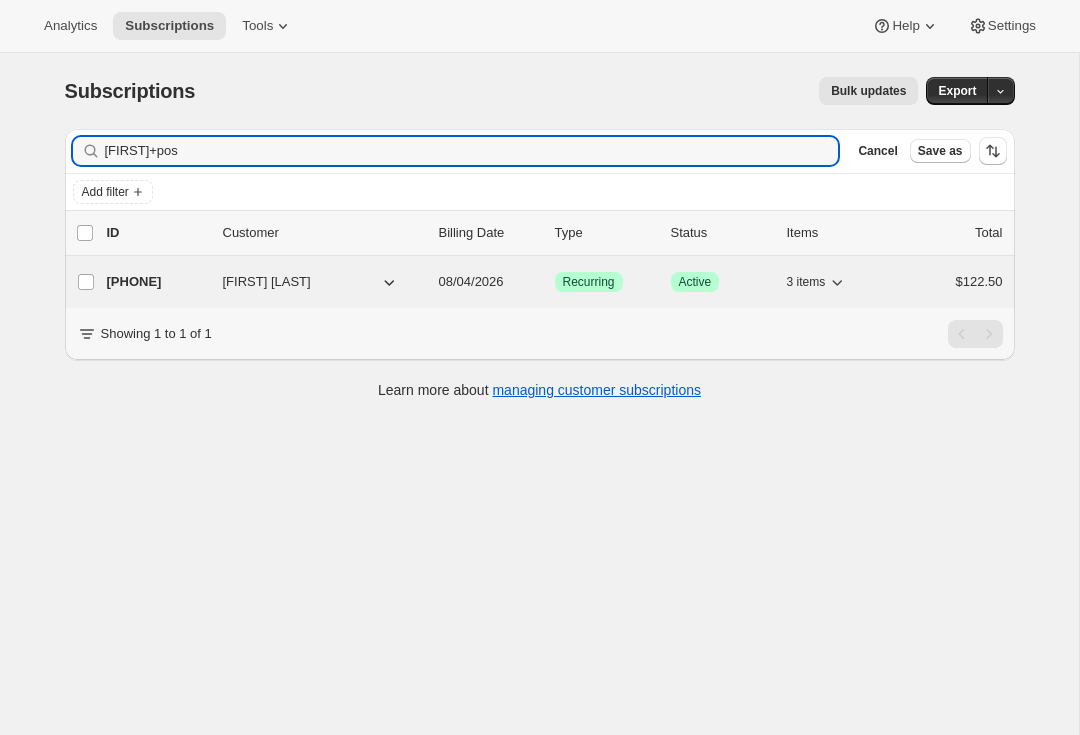click on "[PHONE]" at bounding box center (157, 282) 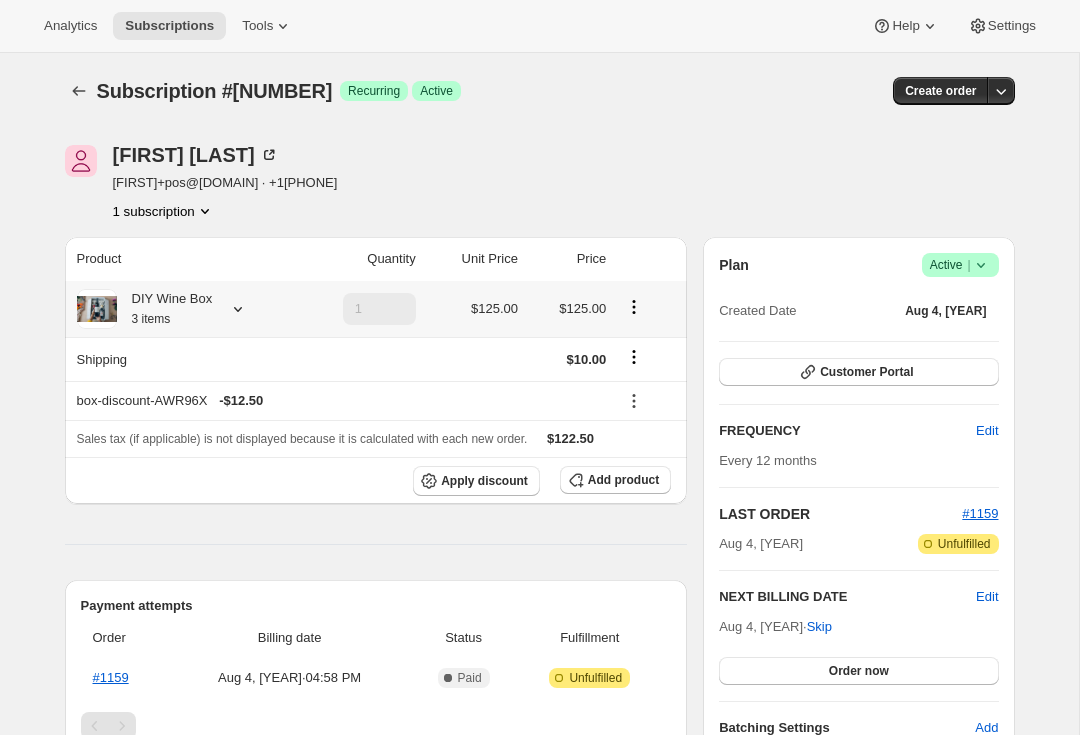 click 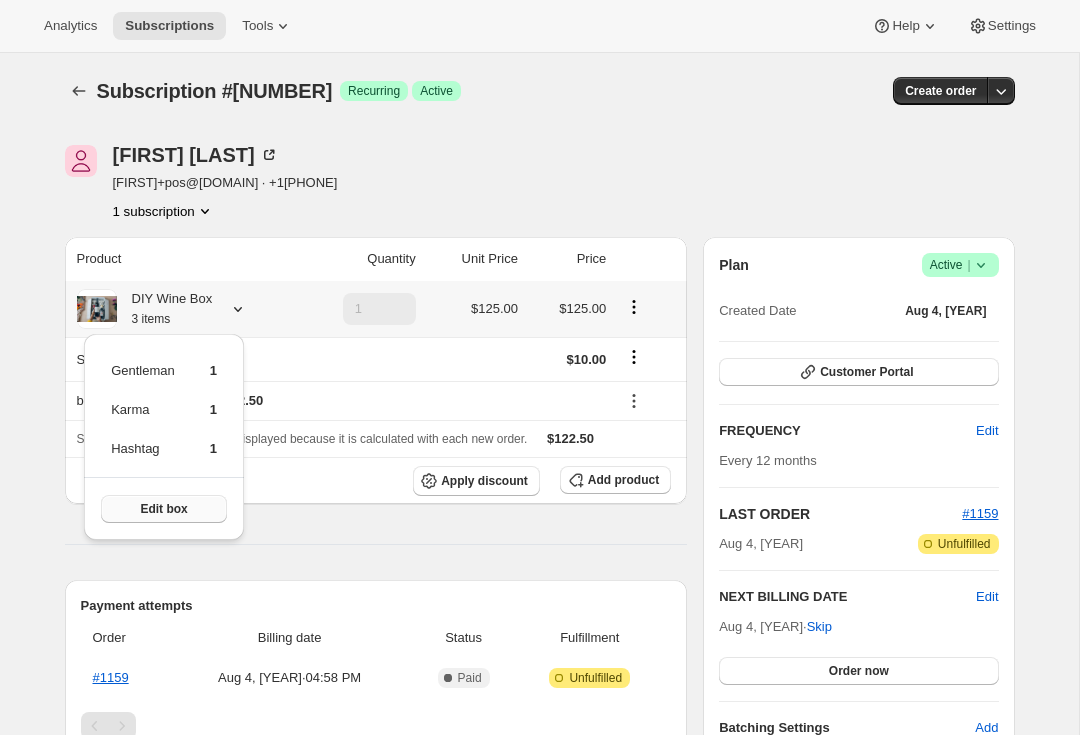 click on "Edit box" at bounding box center [164, 509] 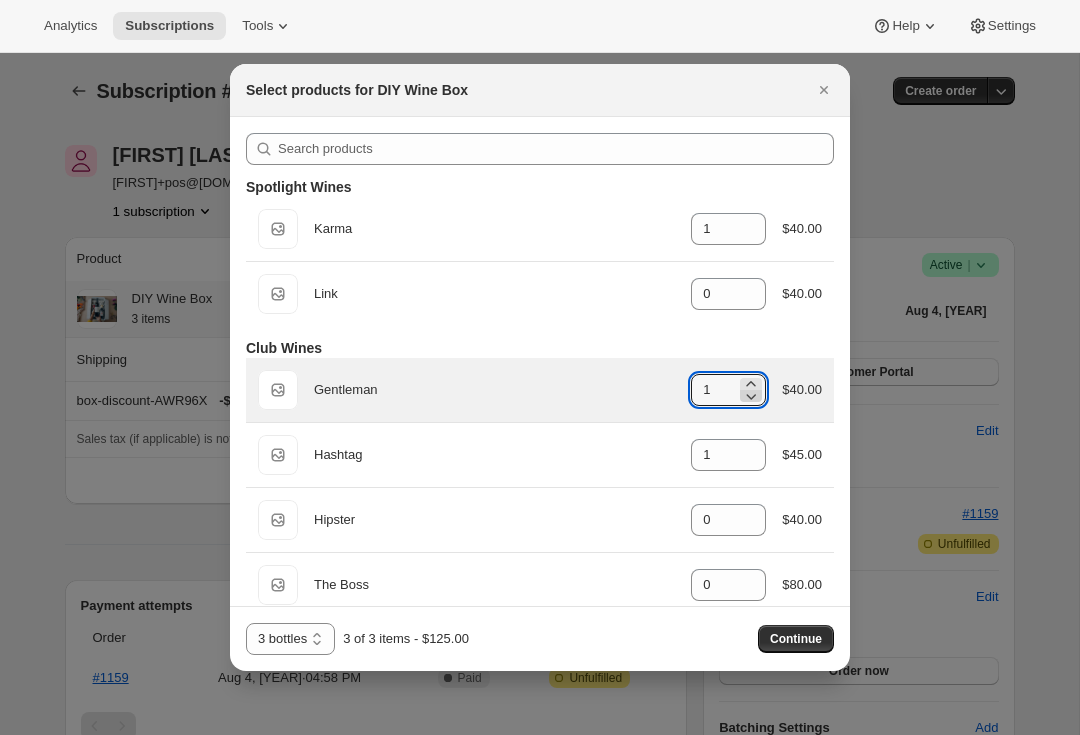 click 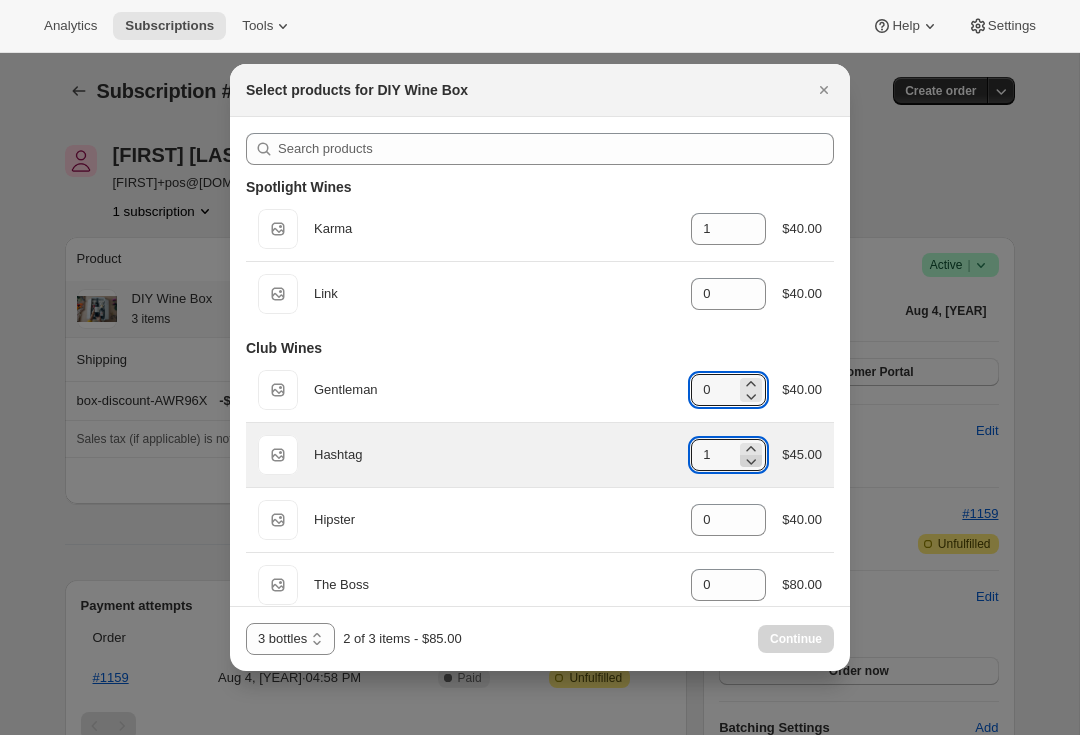 click 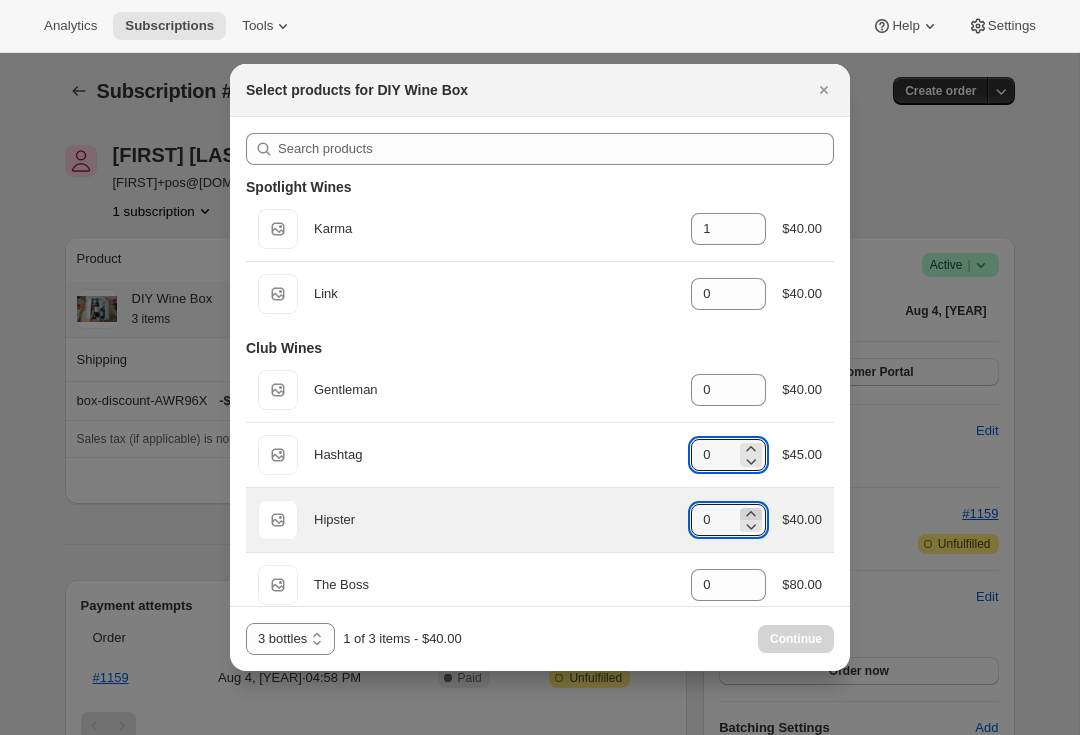 click 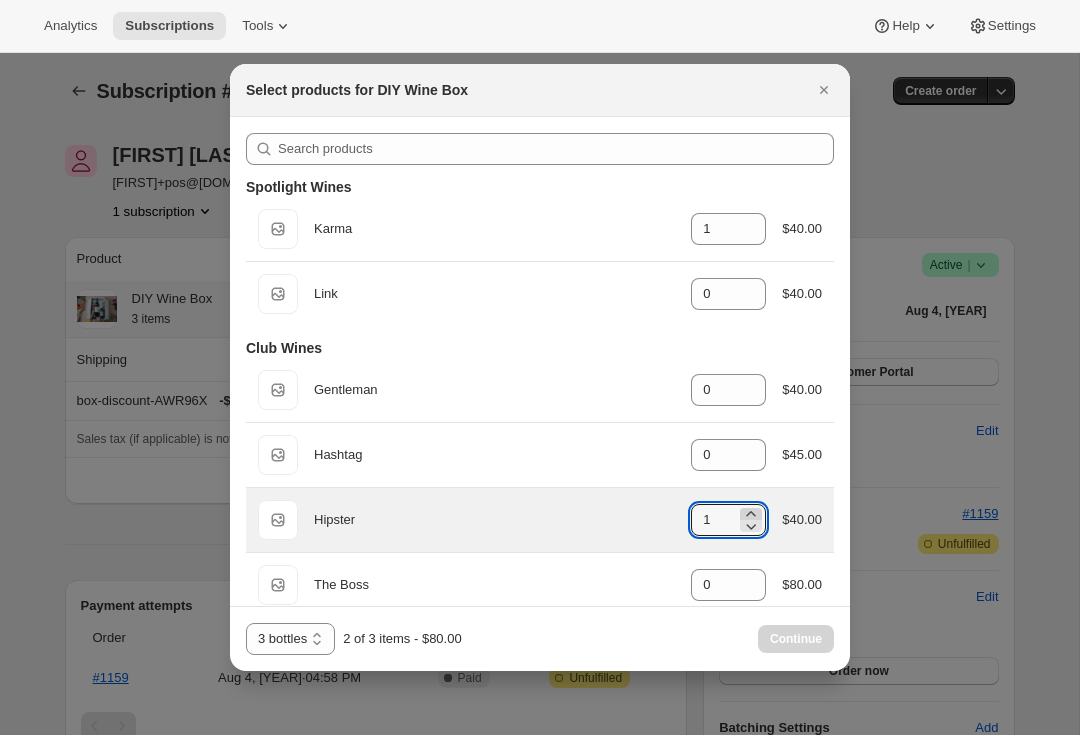 click 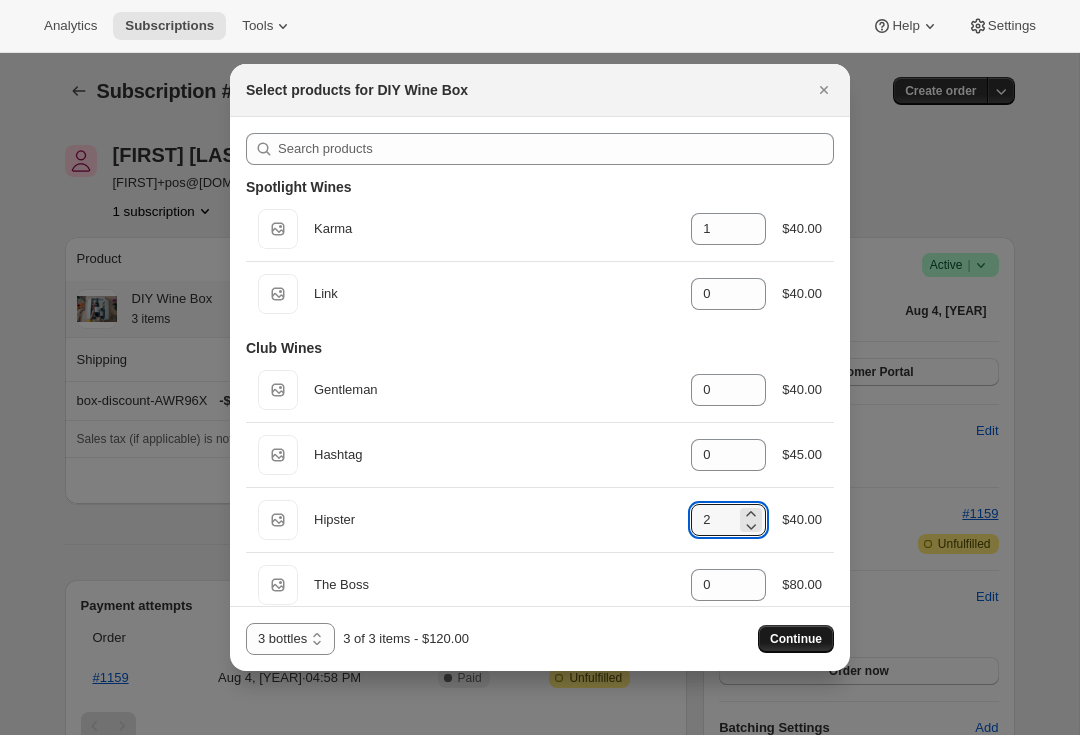 click on "Continue" at bounding box center [796, 639] 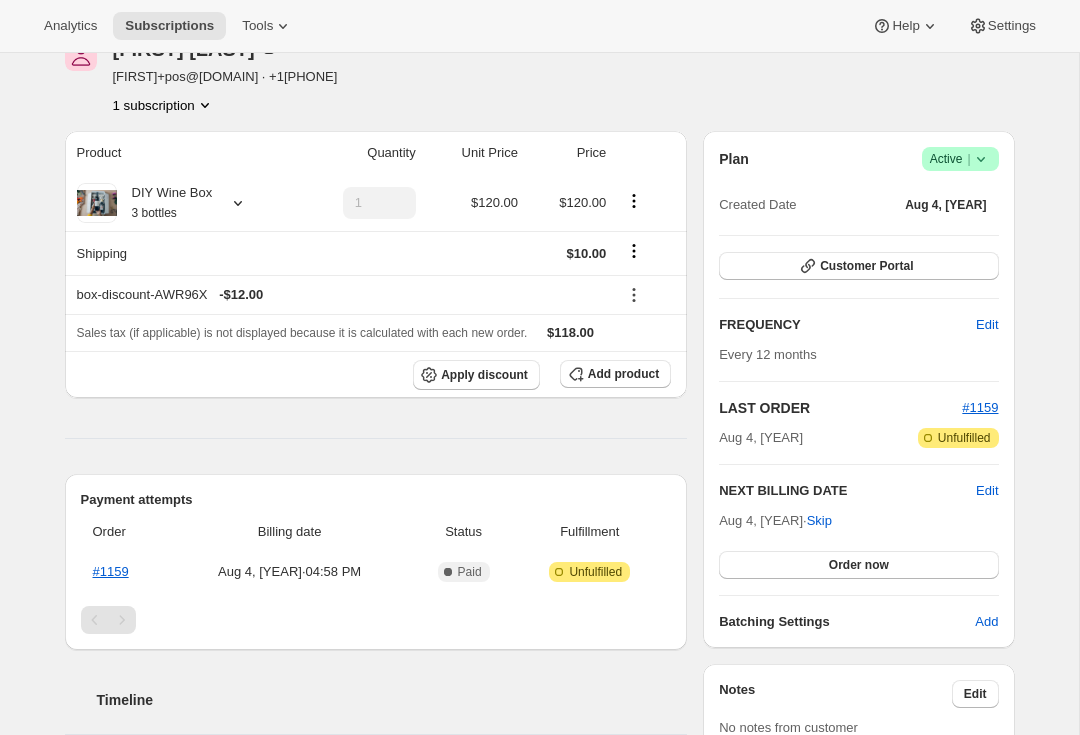scroll, scrollTop: 205, scrollLeft: 0, axis: vertical 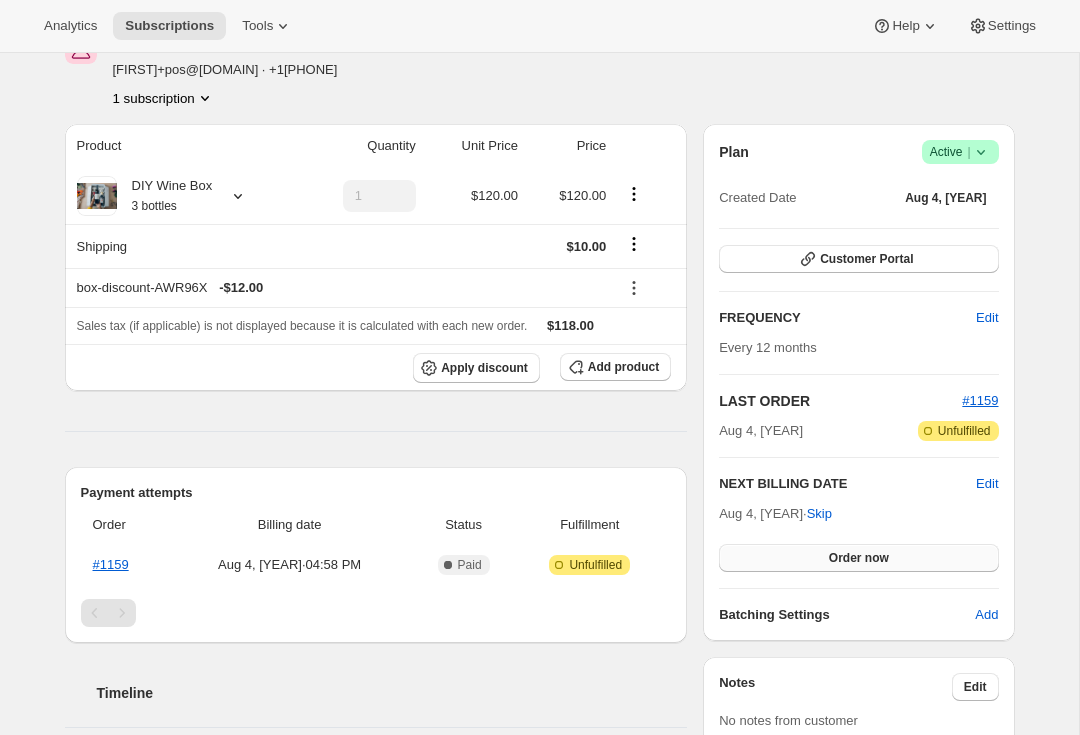 click on "Order now" at bounding box center (858, 558) 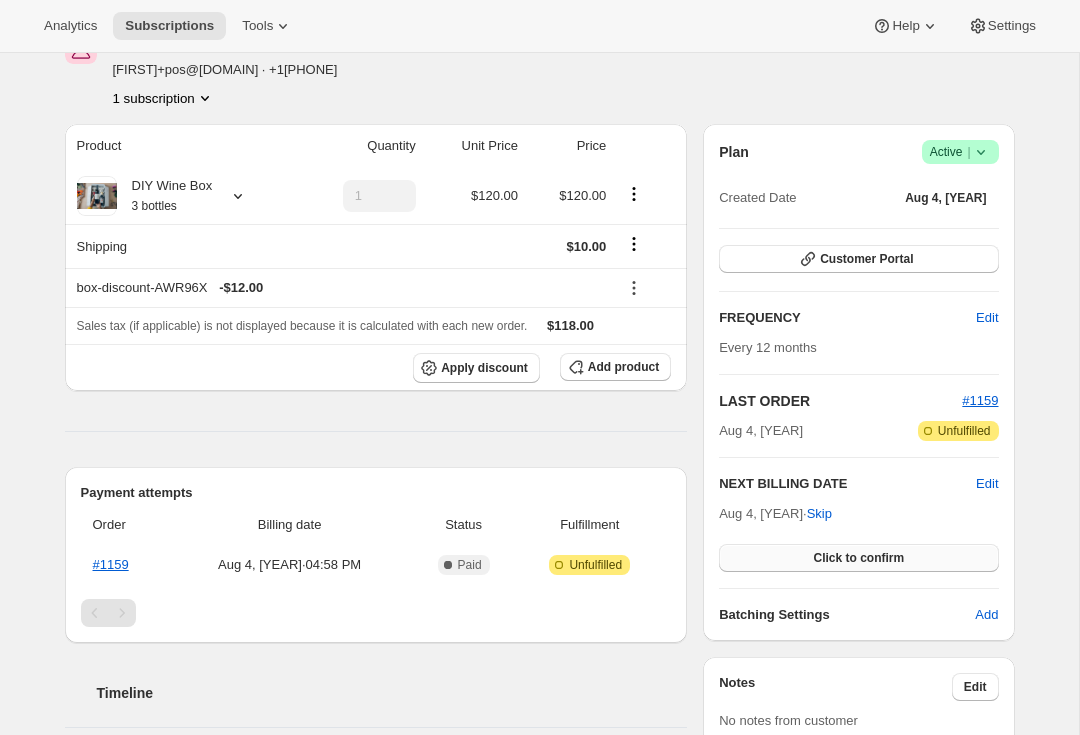 click on "Click to confirm" at bounding box center (858, 558) 